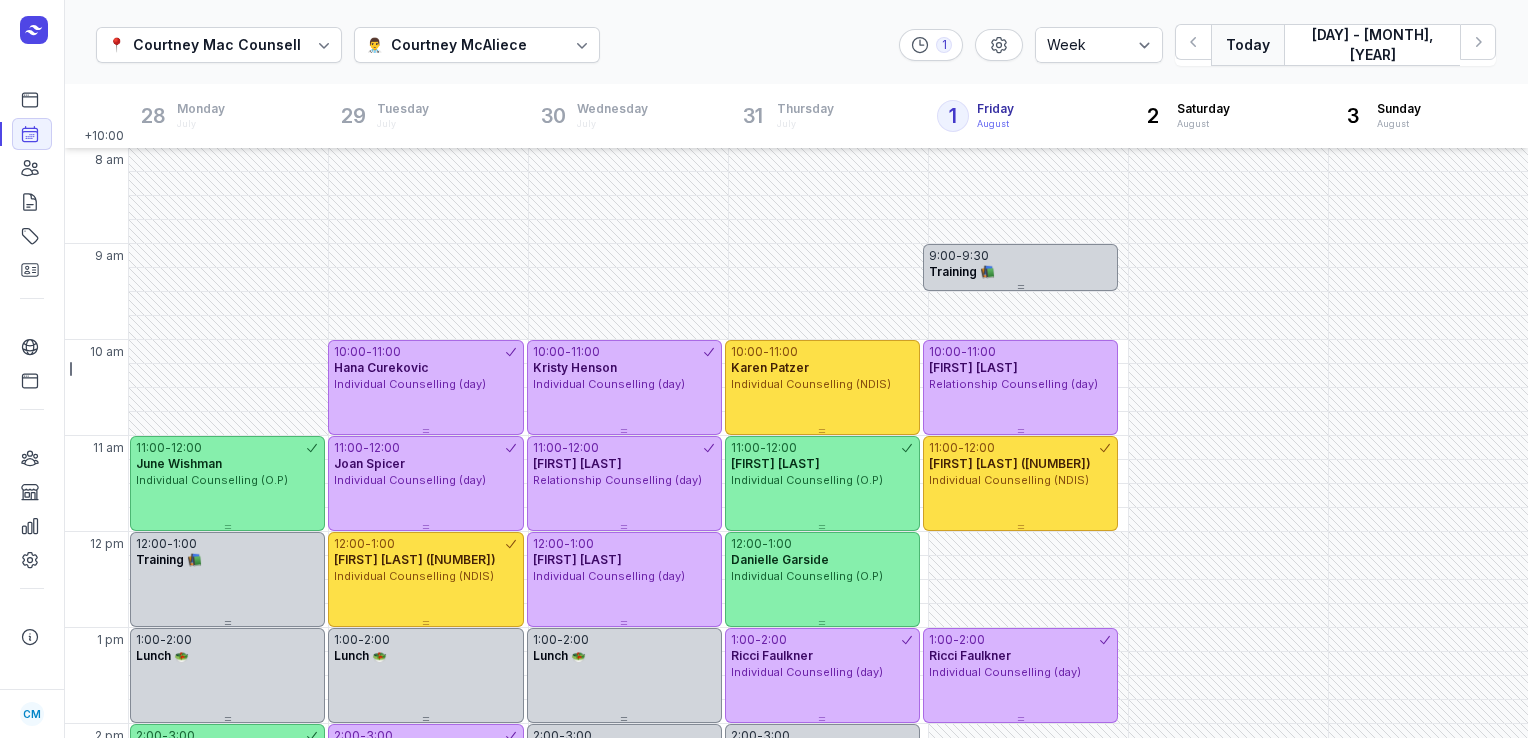 select on "week" 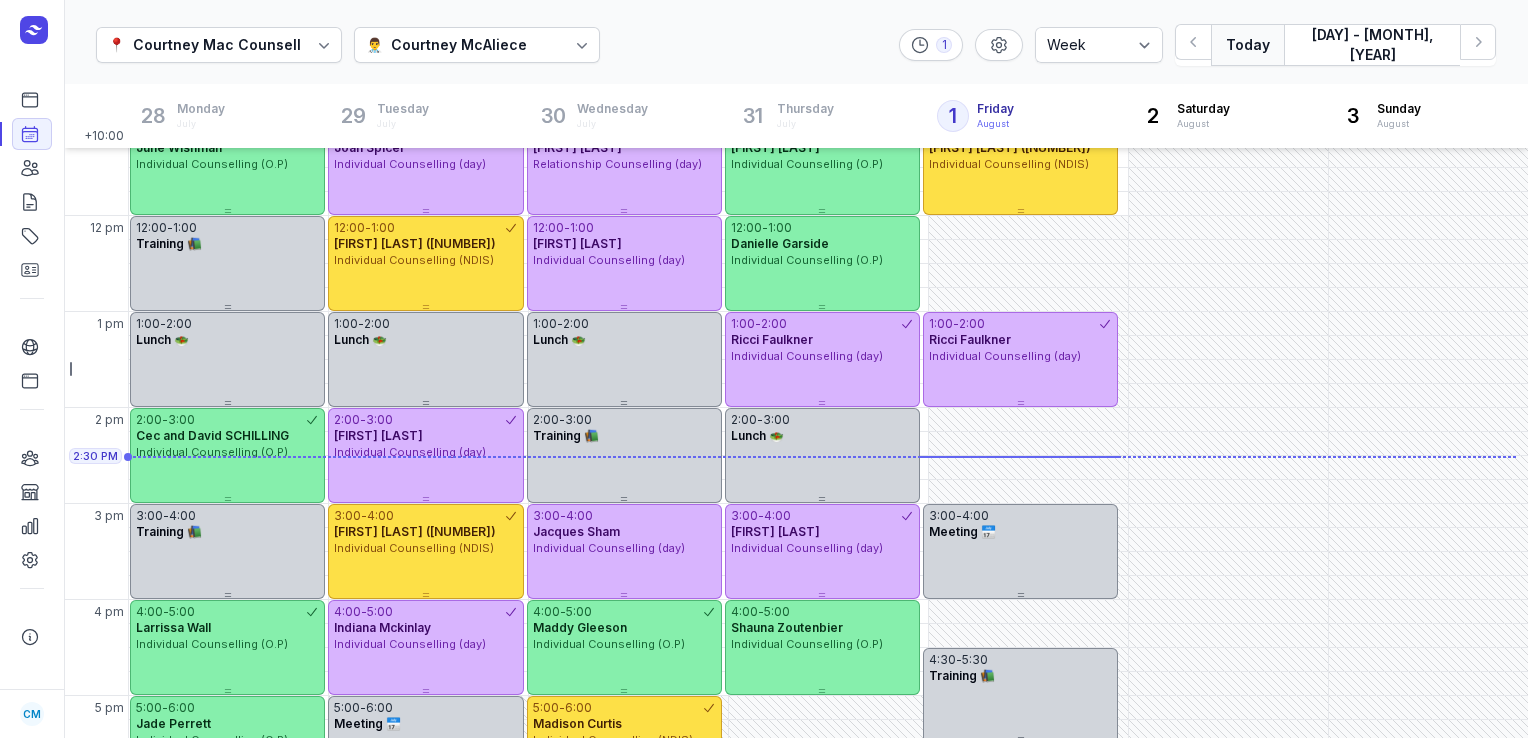 scroll, scrollTop: 316, scrollLeft: 0, axis: vertical 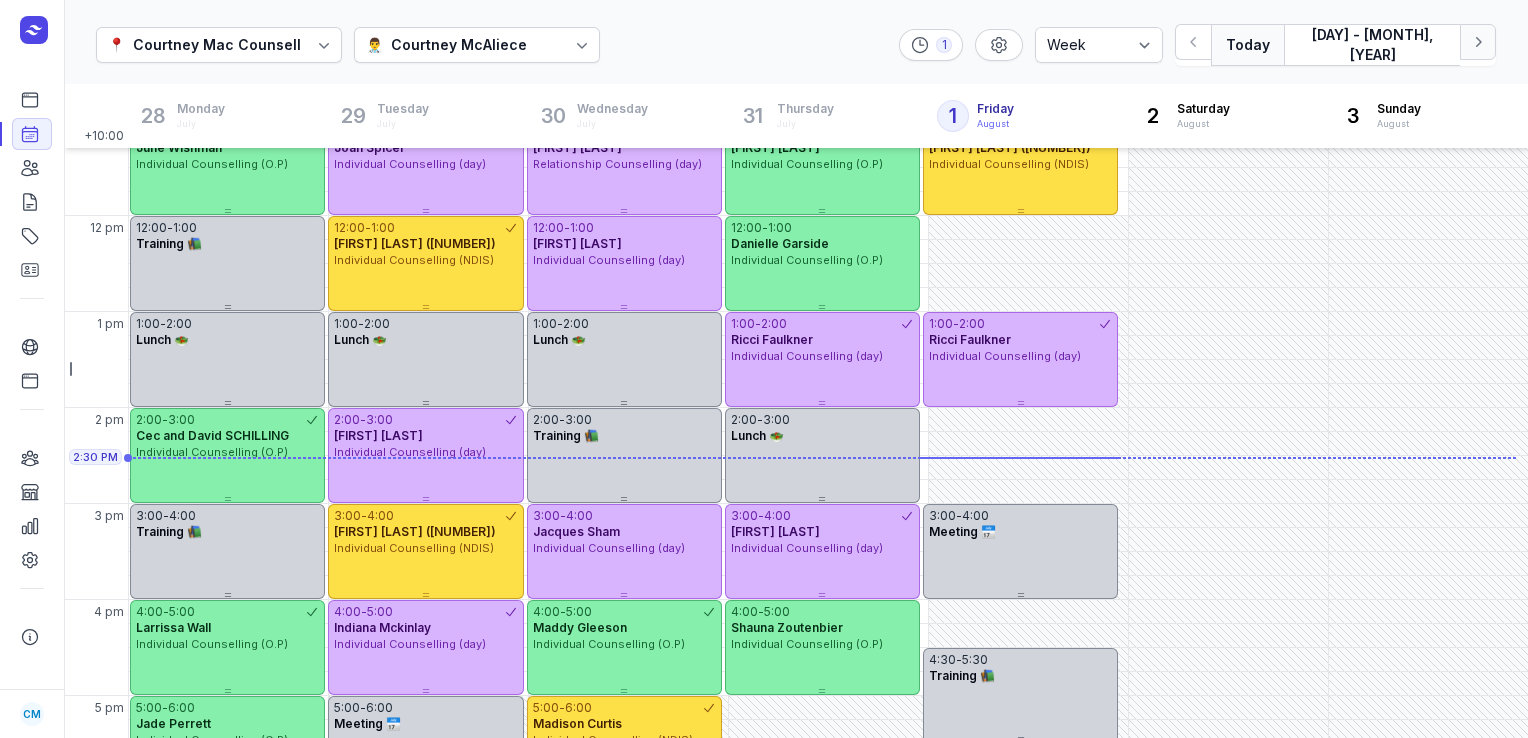 click 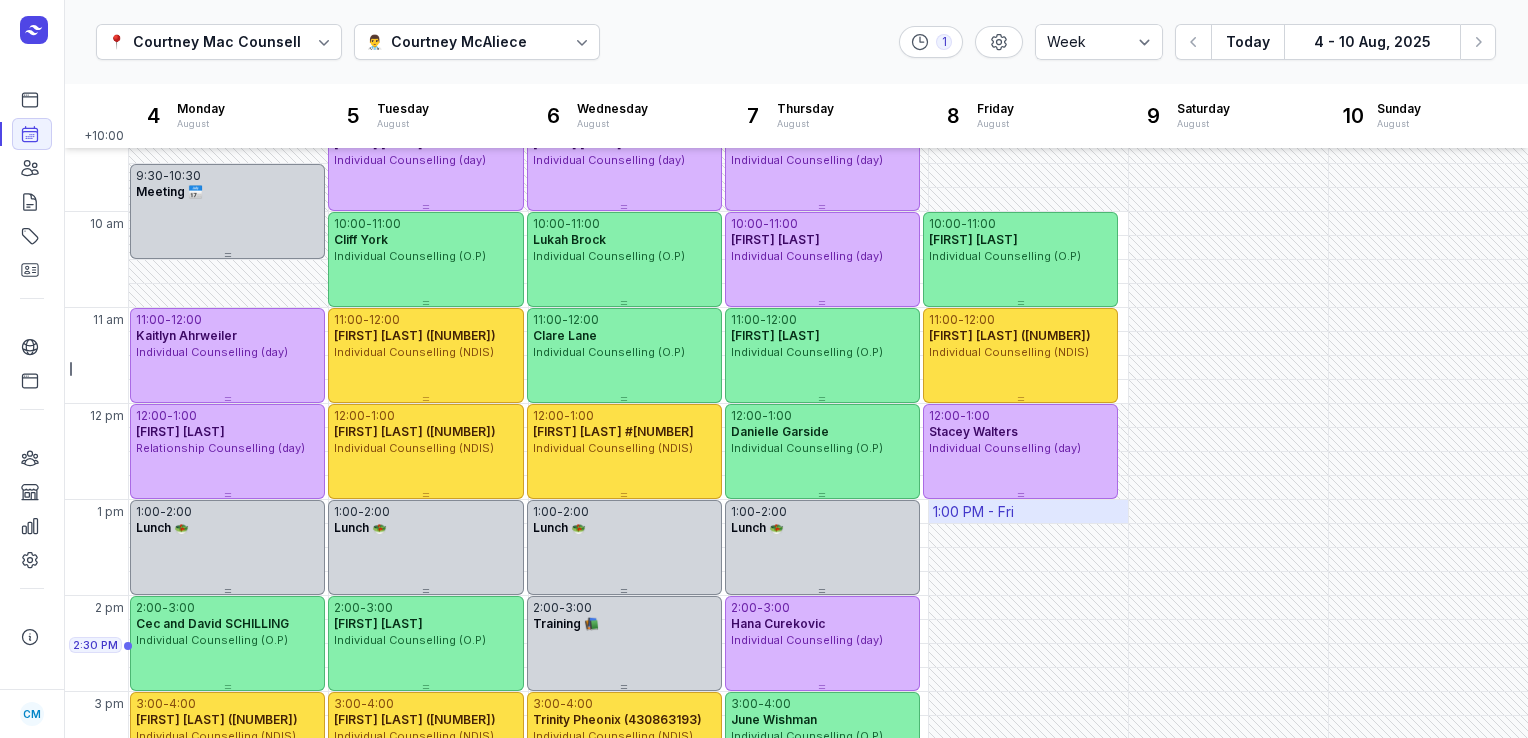 scroll, scrollTop: 128, scrollLeft: 0, axis: vertical 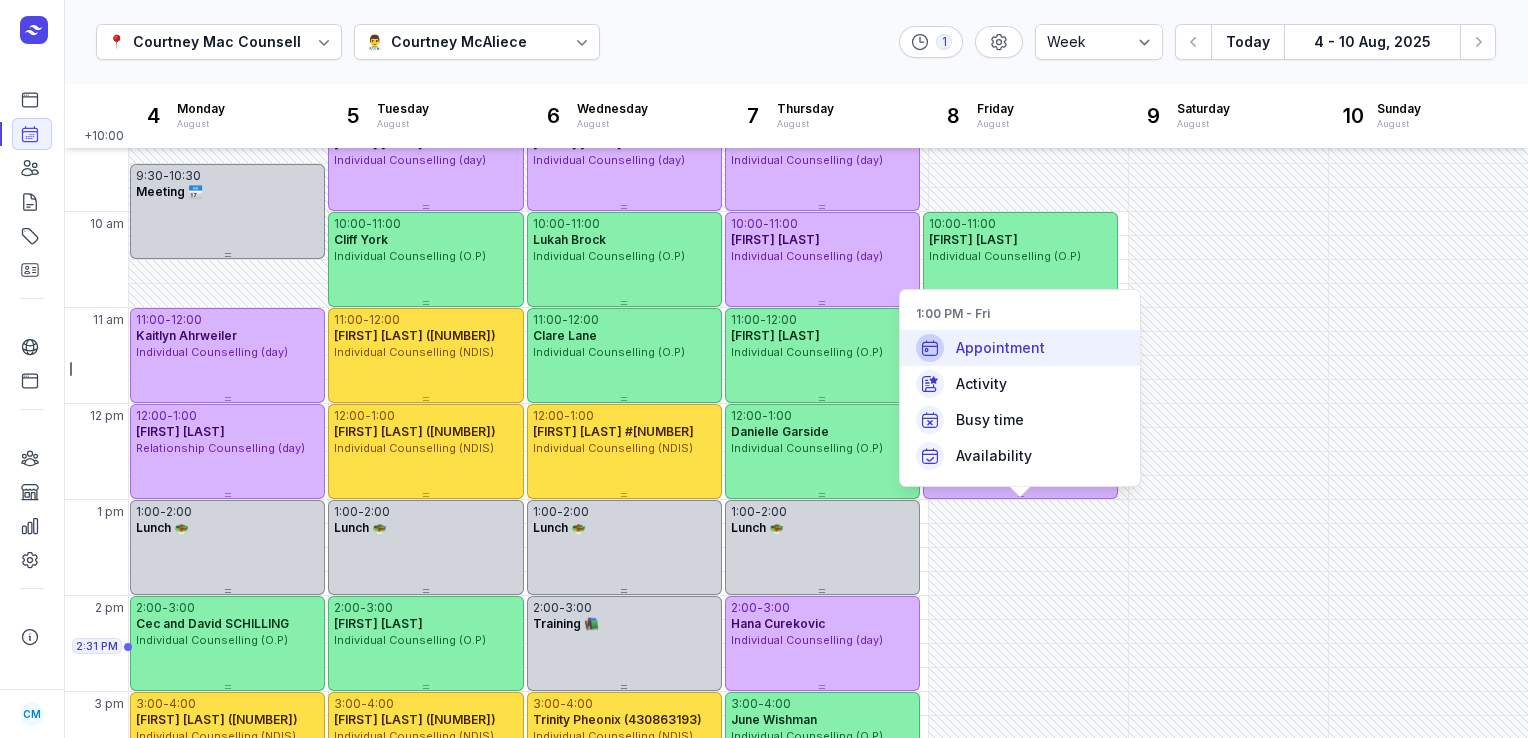 click on "Appointment" at bounding box center (1000, 348) 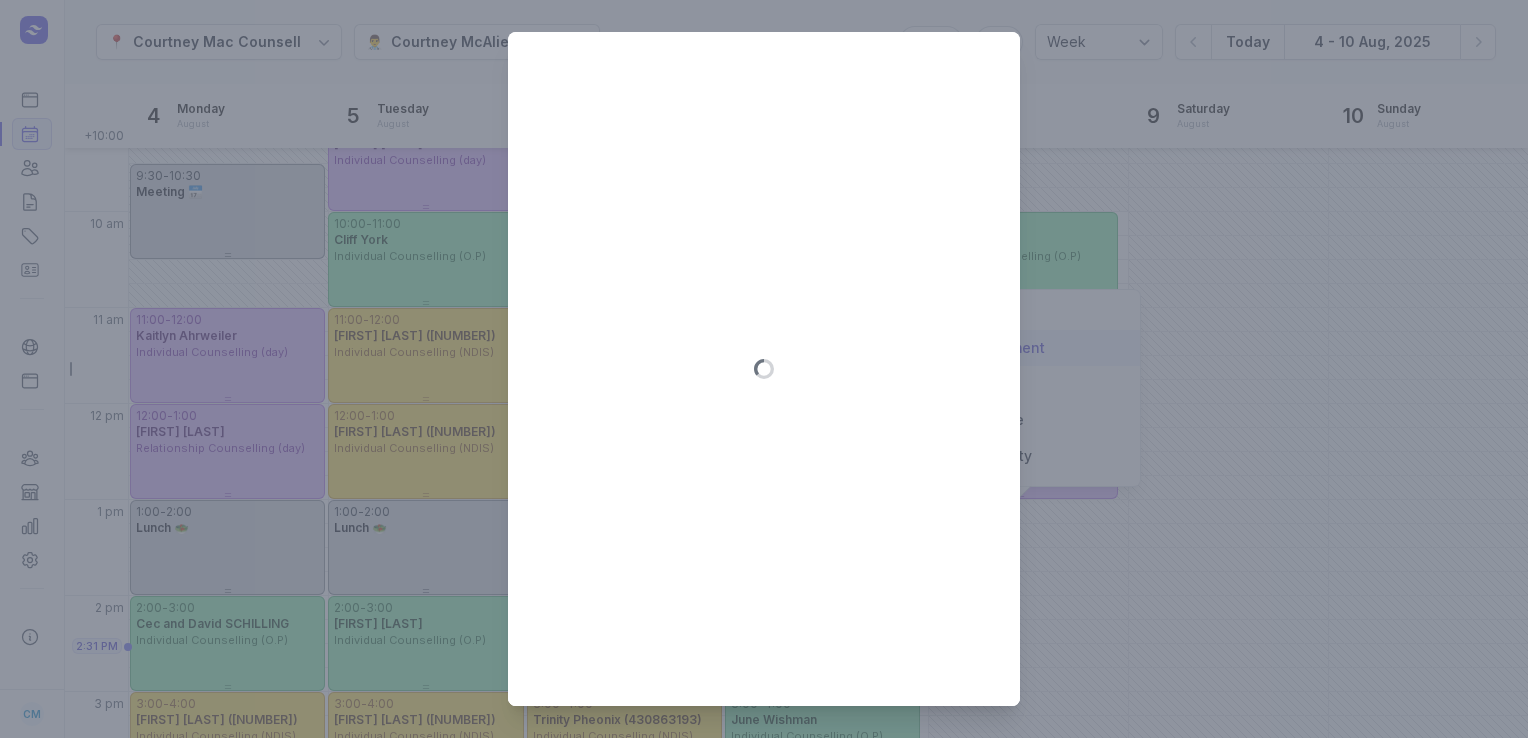 type on "2025-08-08" 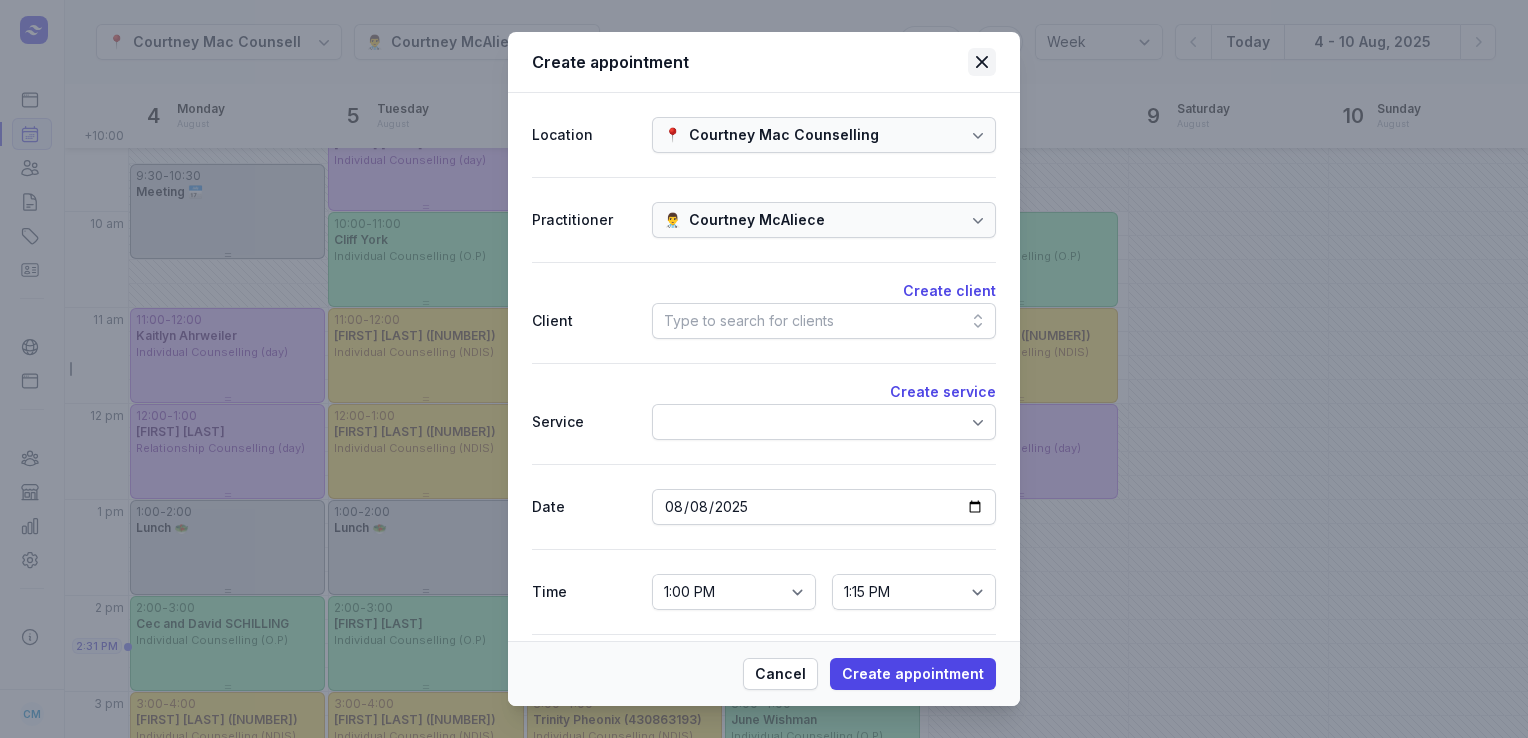 click 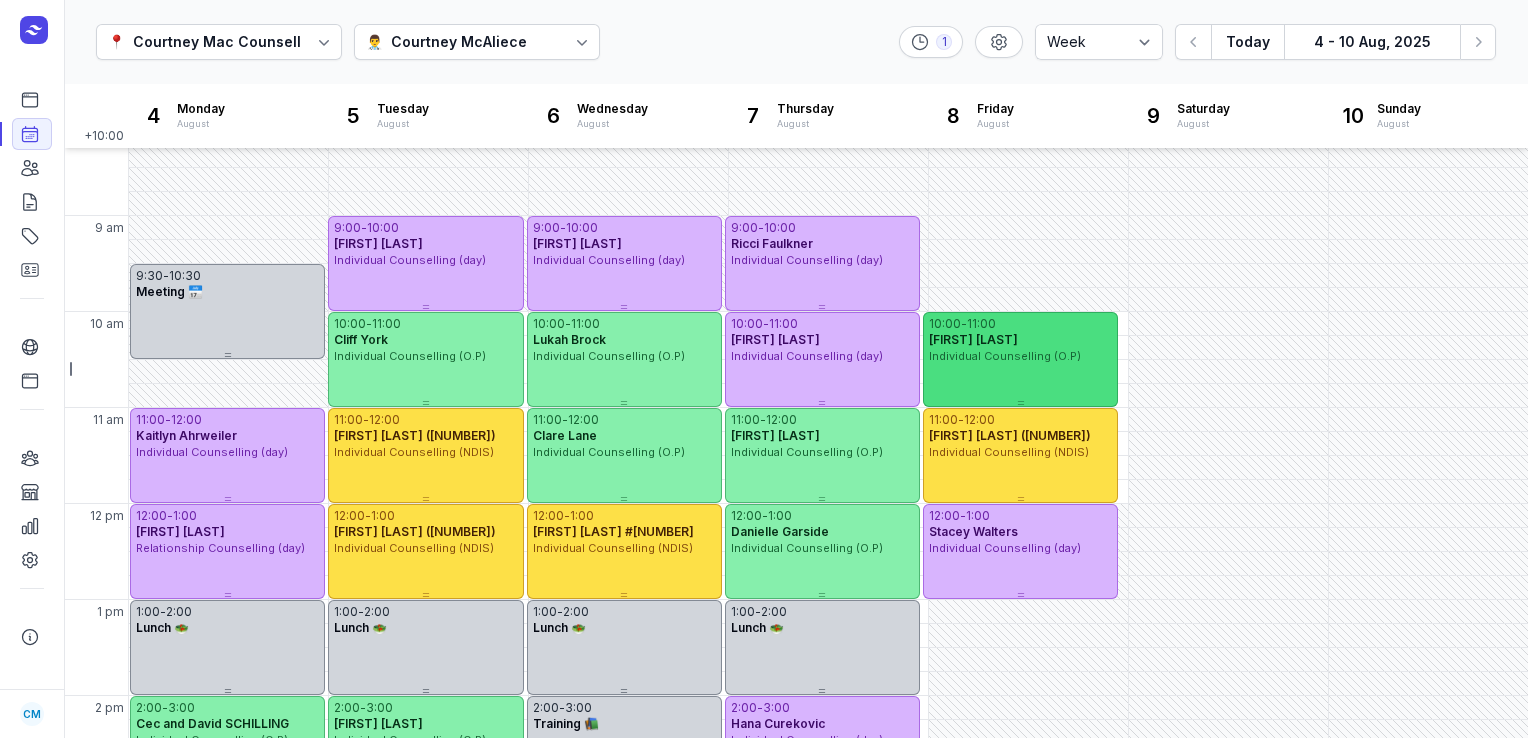 scroll, scrollTop: 27, scrollLeft: 0, axis: vertical 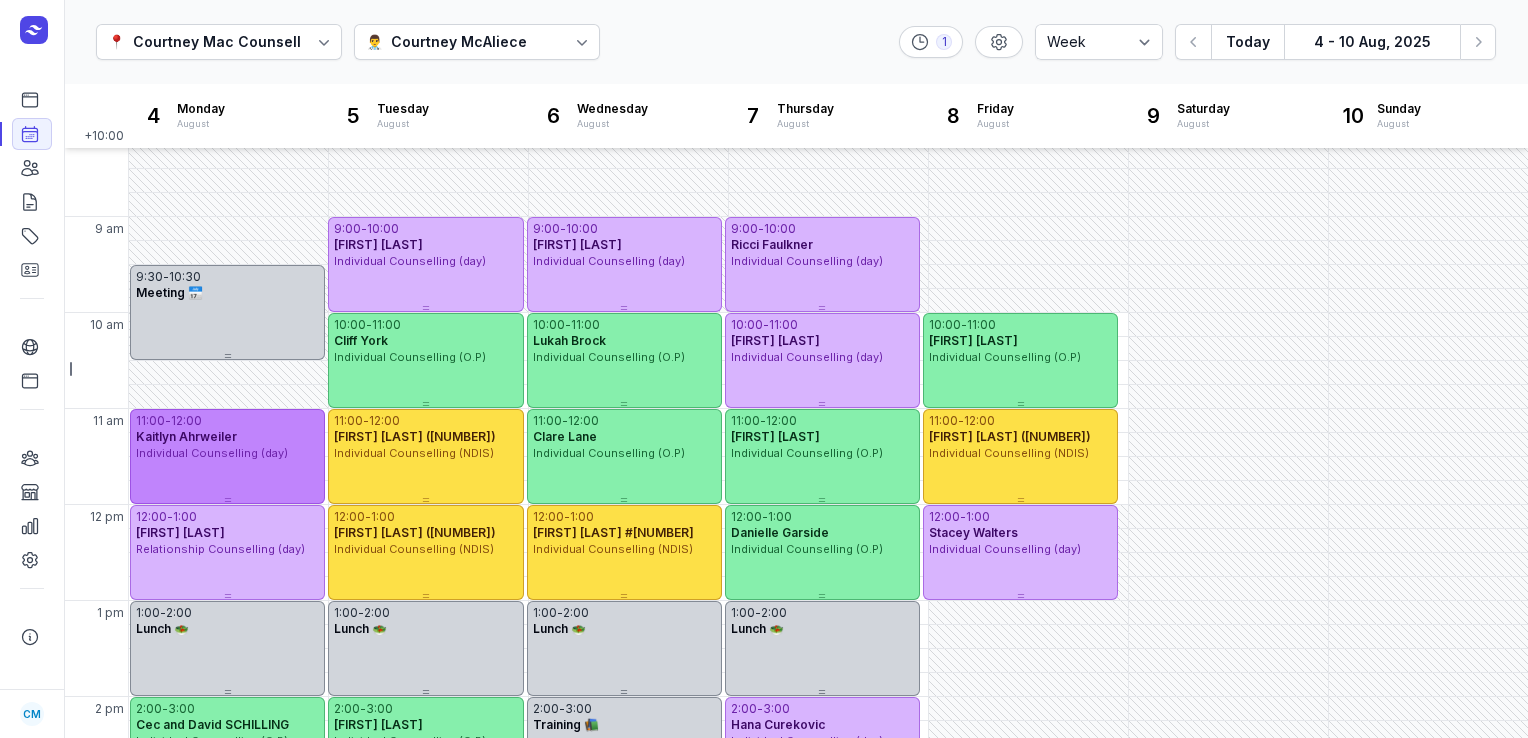 click on "[TIME]  -  [TIME] [FIRST] [LAST] Individual Counselling (day)" at bounding box center [227, 456] 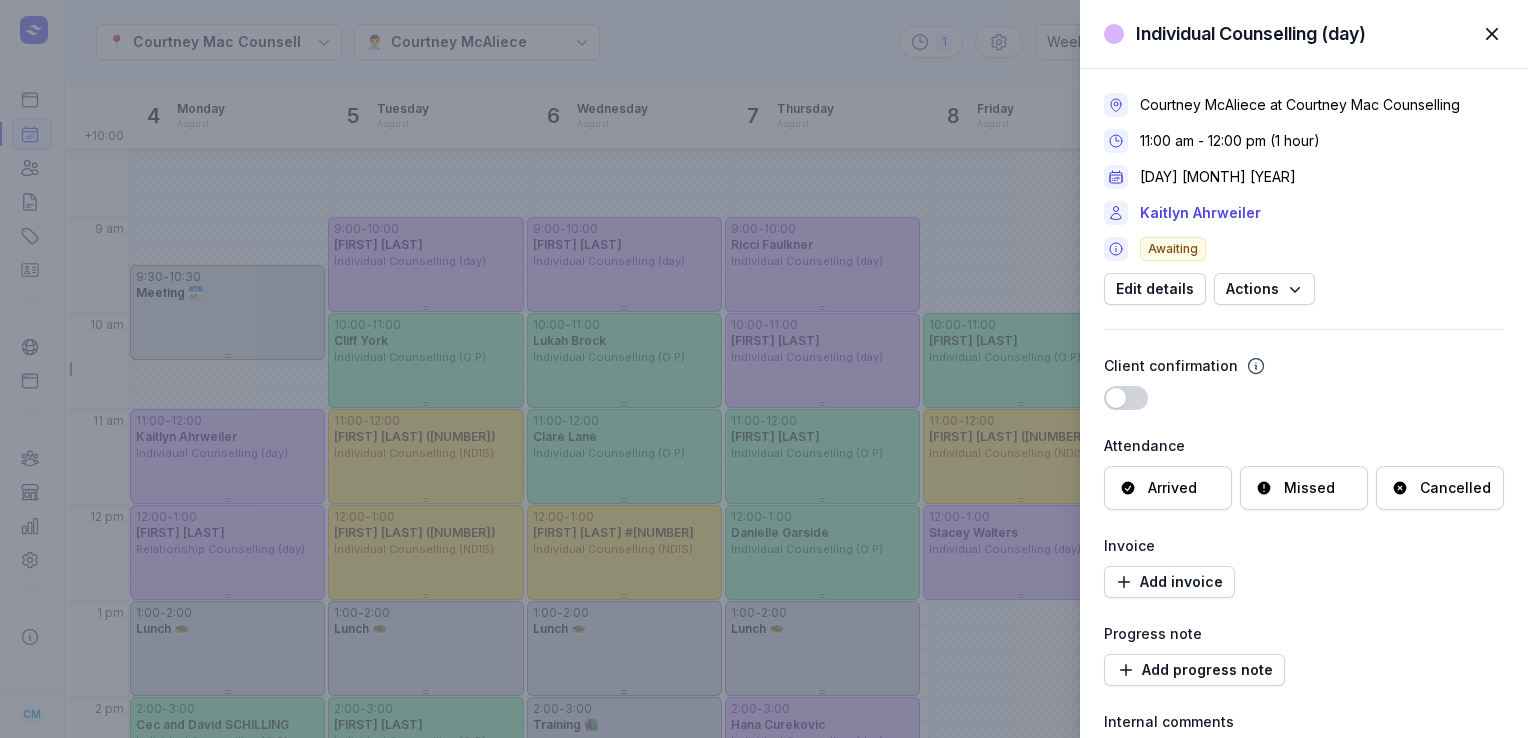 click on "Cancelled" at bounding box center (1455, 488) 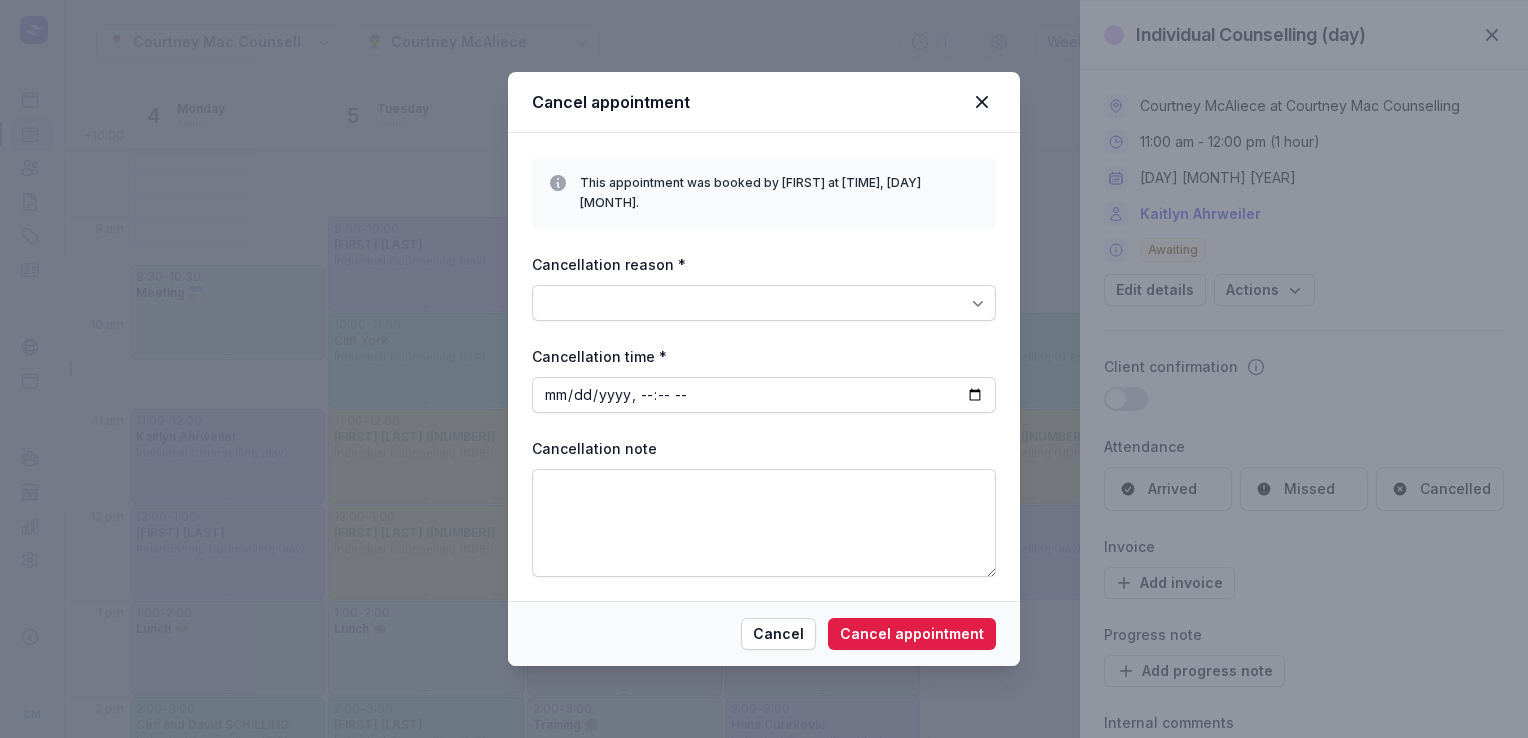 click at bounding box center (978, 303) 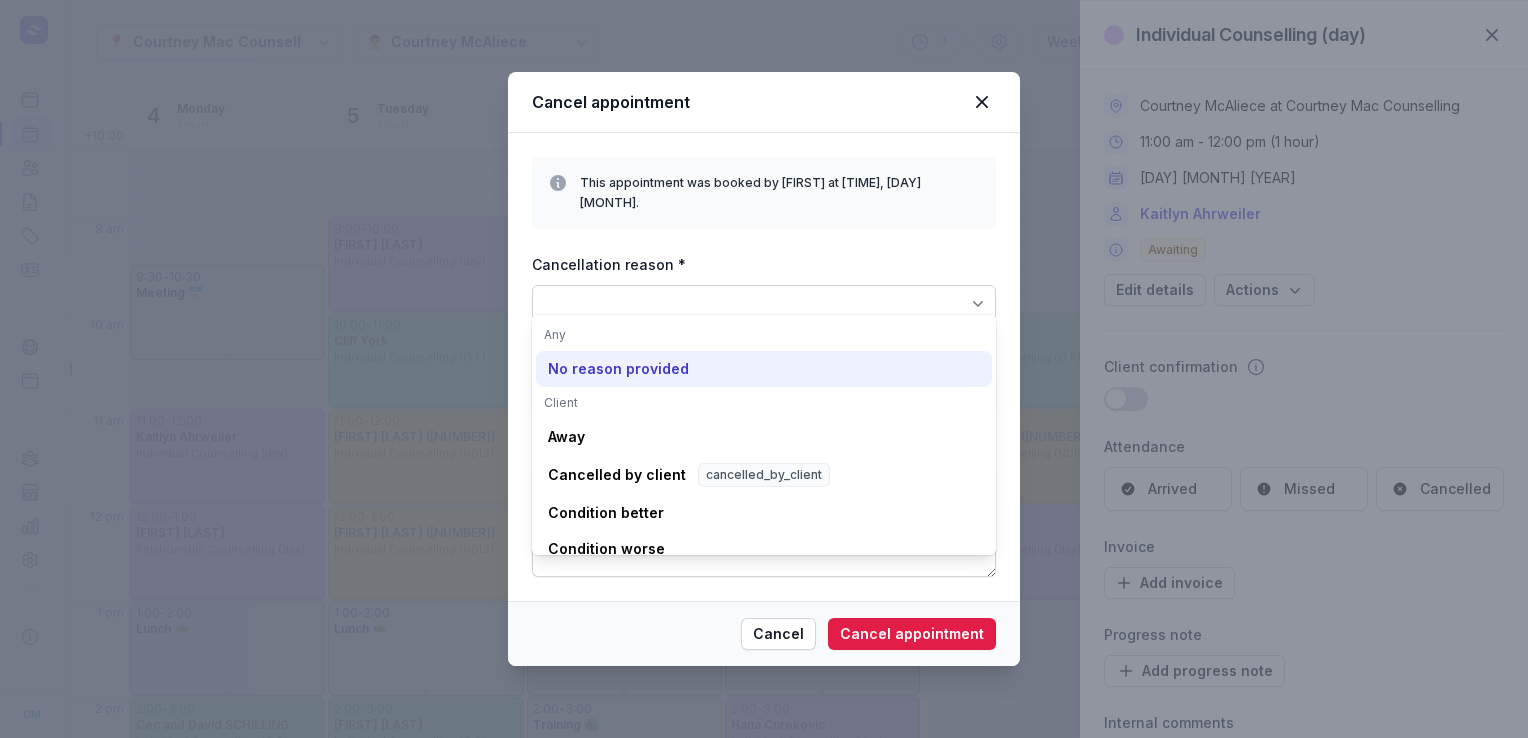 click on "No reason provided" 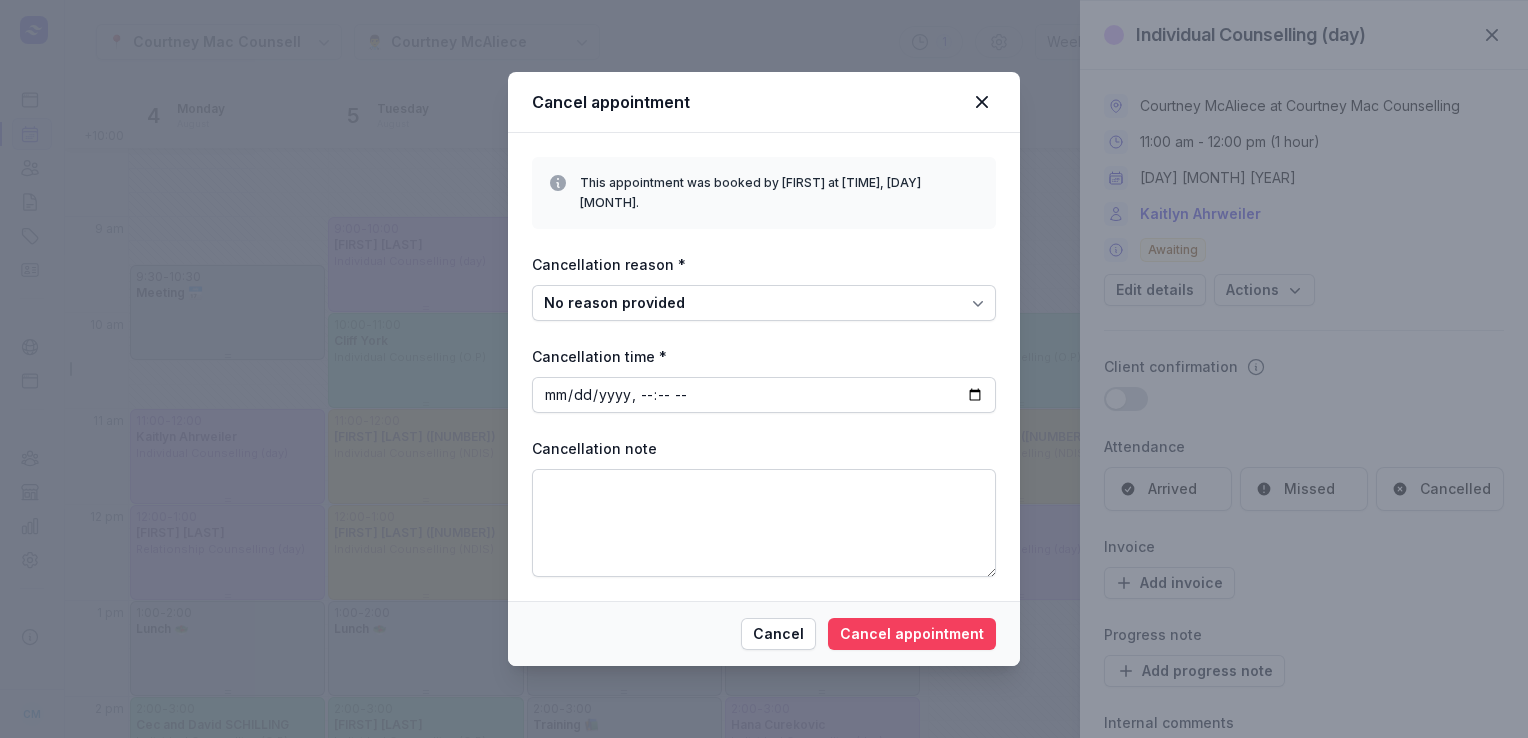 click on "Cancel appointment" at bounding box center [912, 634] 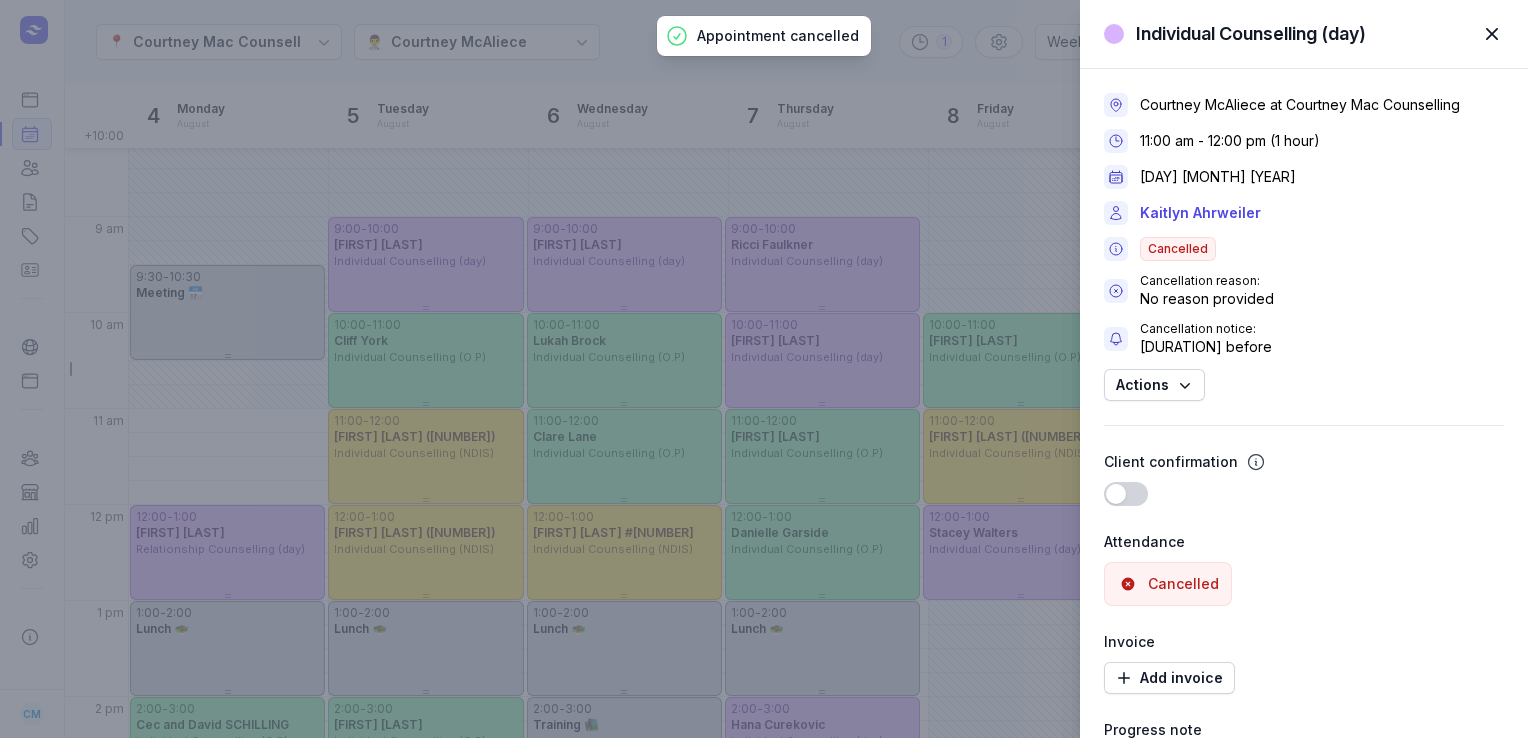 click on "Individual Counselling (day) Close panel [FIRST] [LAST] at [FIRST] [LAST] [TIME] - [TIME] ([DURATION]) [DAY] [MONTH] [YEAR] [FIRST] [LAST] Cancelled Cancellation reason: No reason provided Cancellation notice: [DURATION] before  Actions  Client confirmation Use setting Attendance Cancelled Invoice  Add invoice  Progress note  Add progress note  Internal comments" at bounding box center [764, 369] 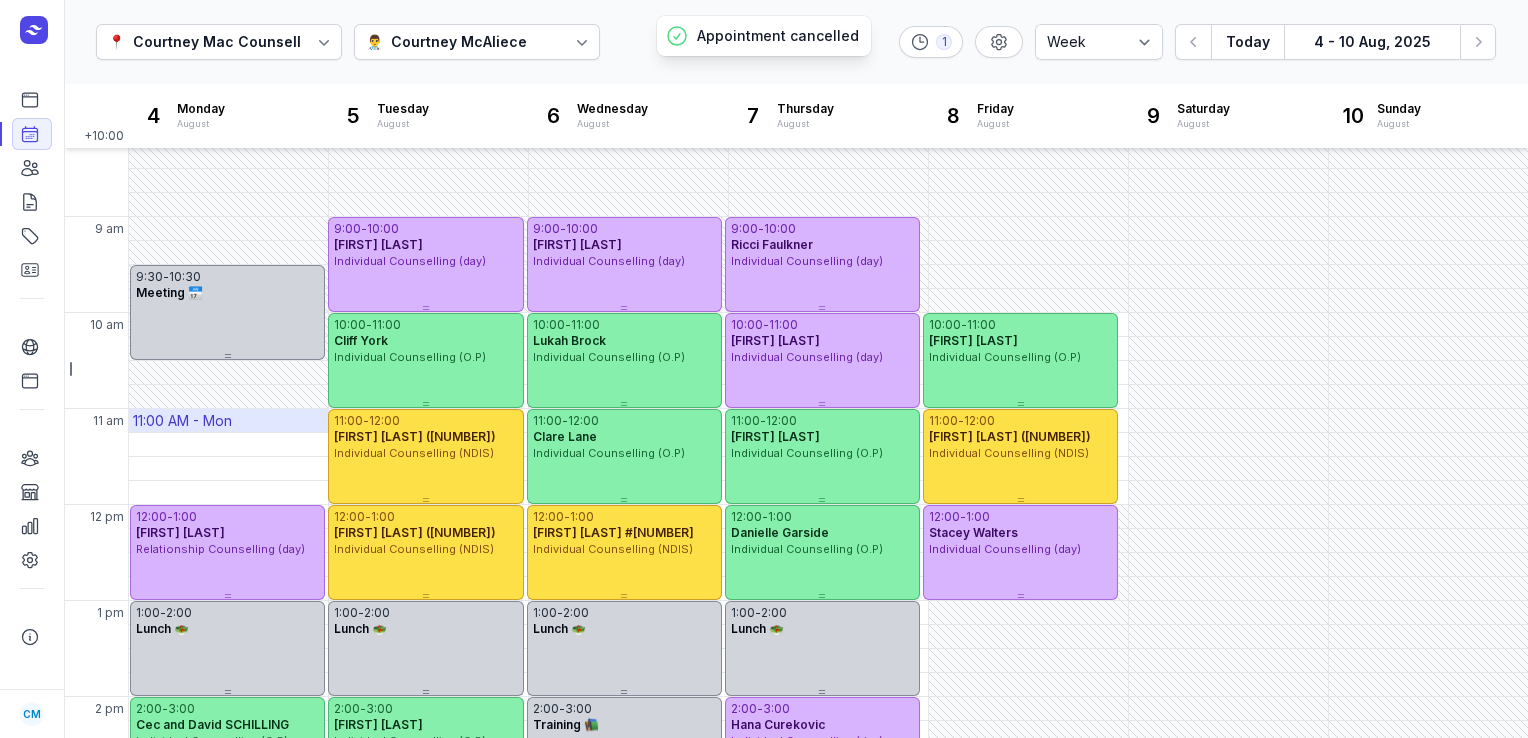 click on "11:00 AM - Mon" at bounding box center (228, 420) 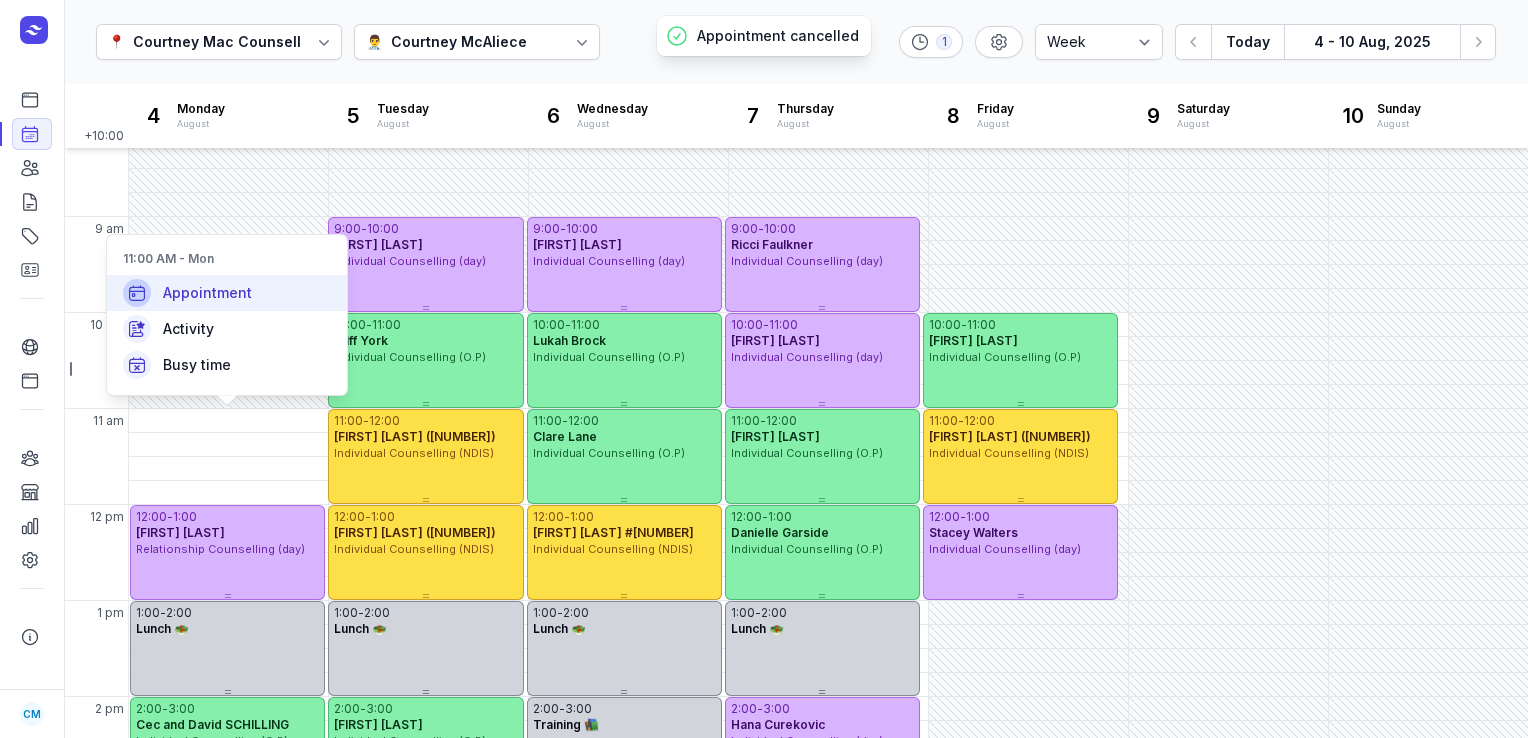 click on "Appointment" at bounding box center [227, 293] 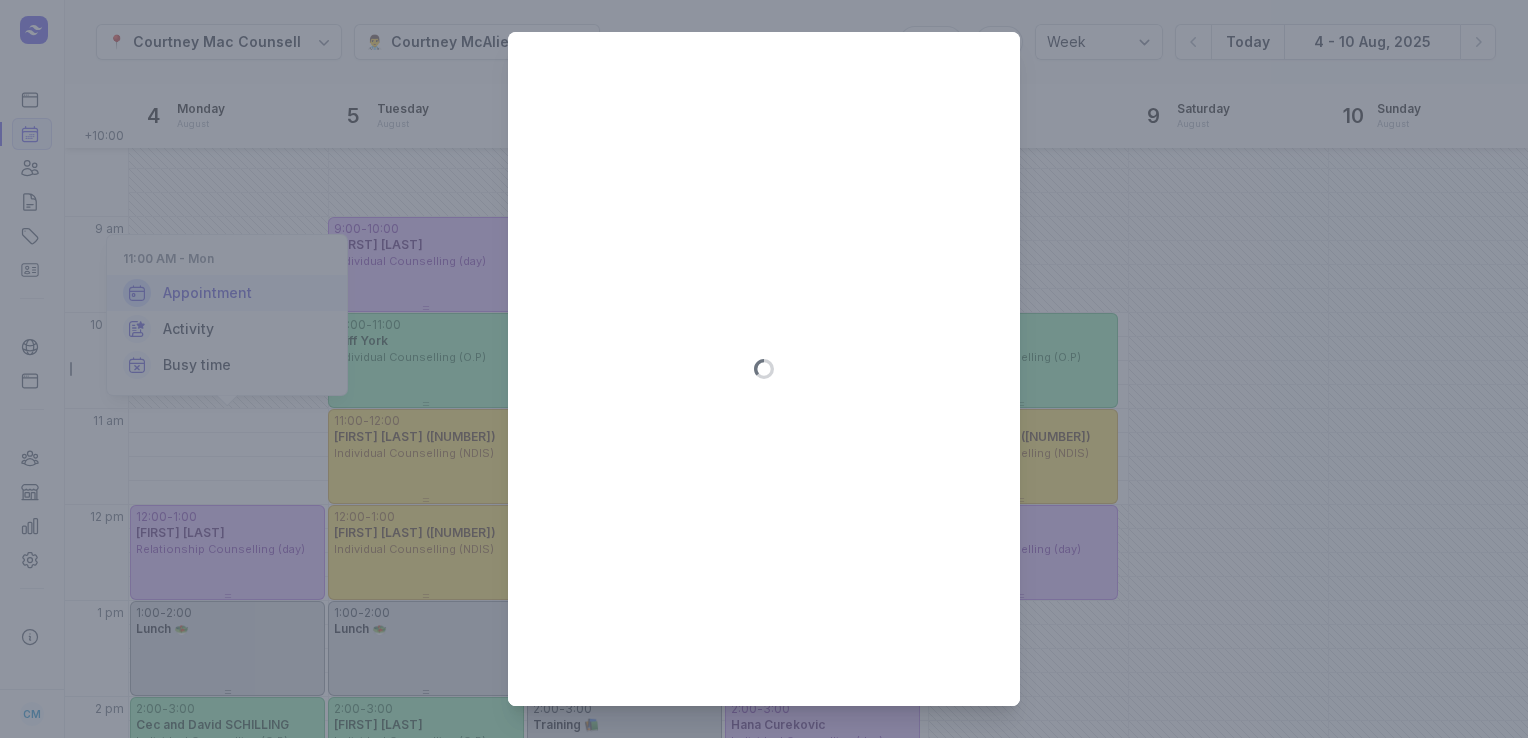 type on "[YEAR]-[MONTH]-[DAY]" 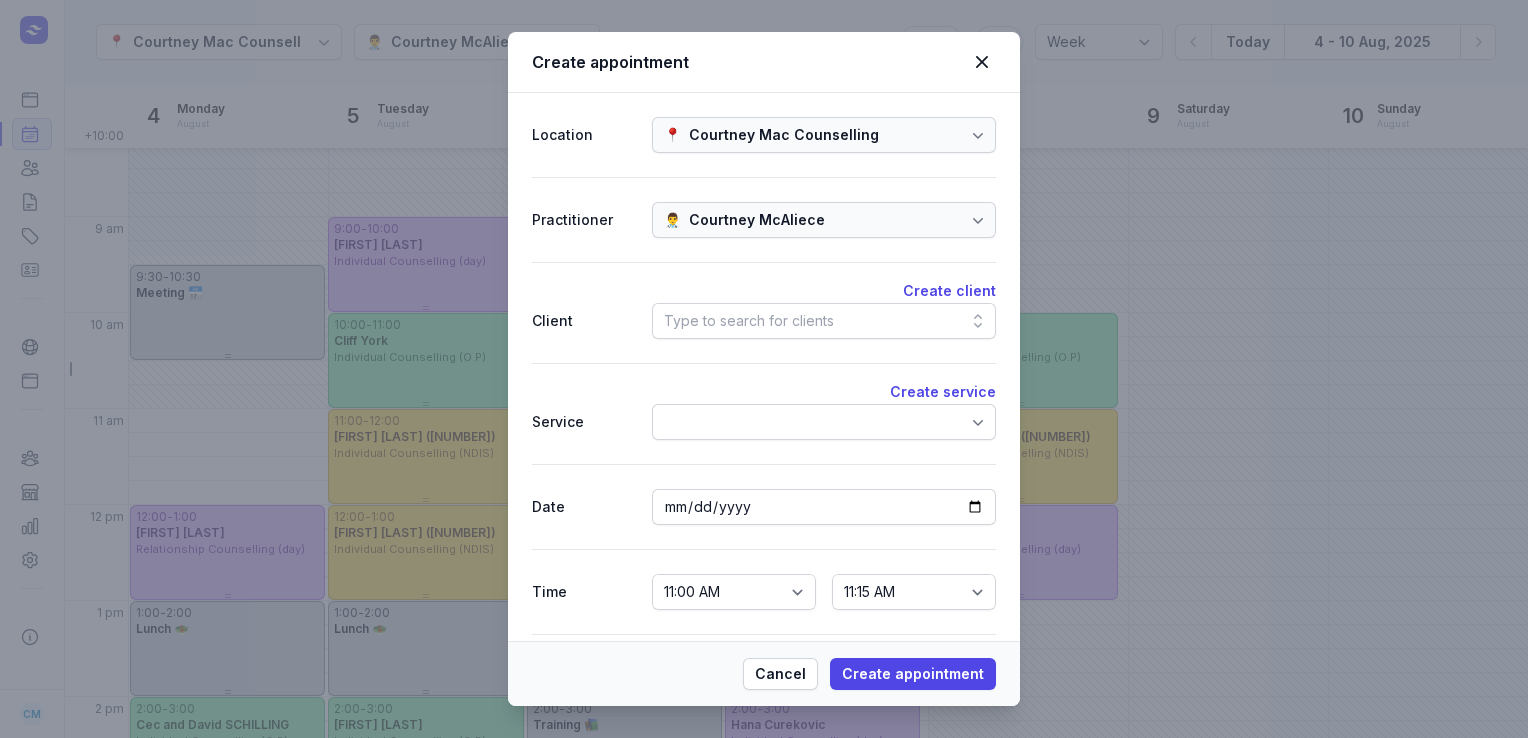 click on "Type to search for clients" 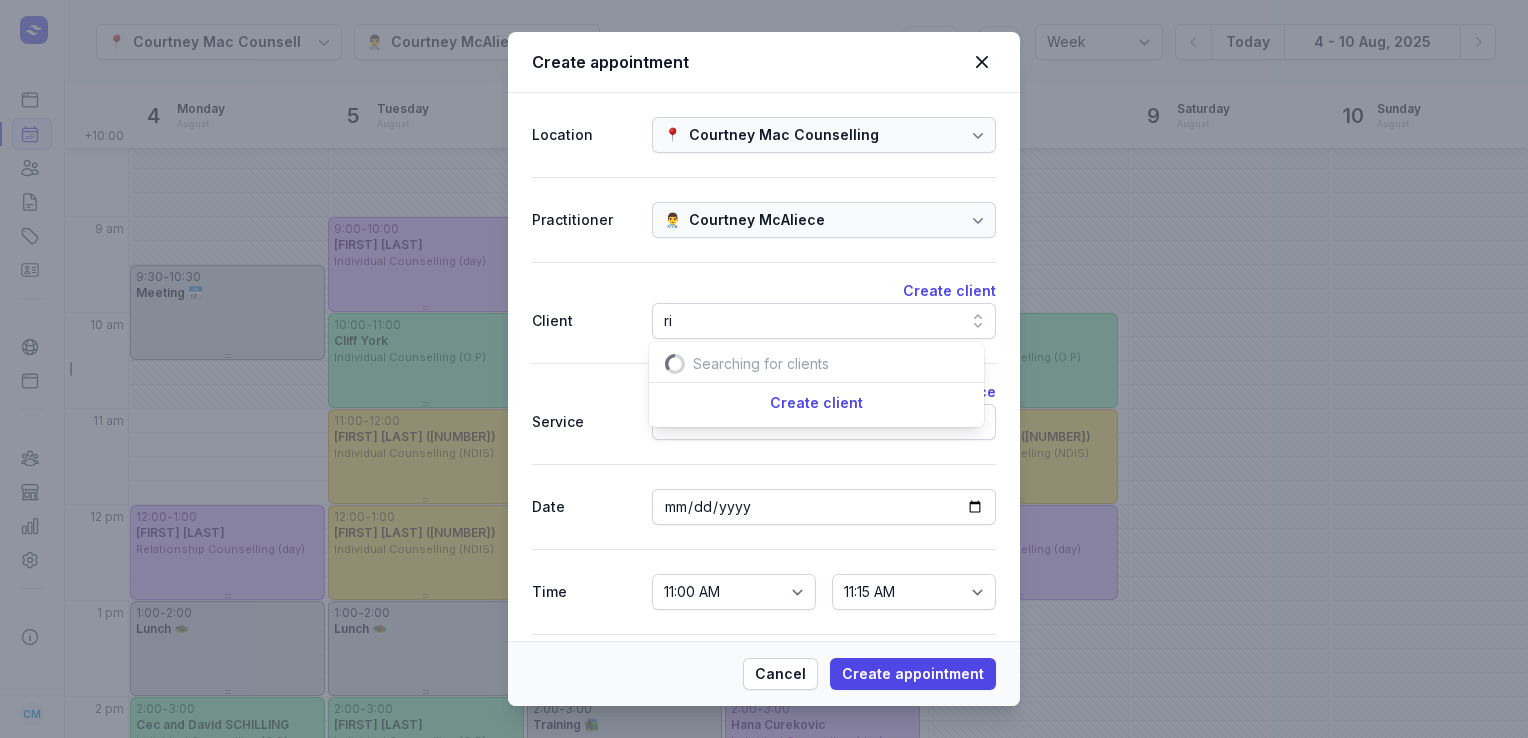 scroll, scrollTop: 0, scrollLeft: 6, axis: horizontal 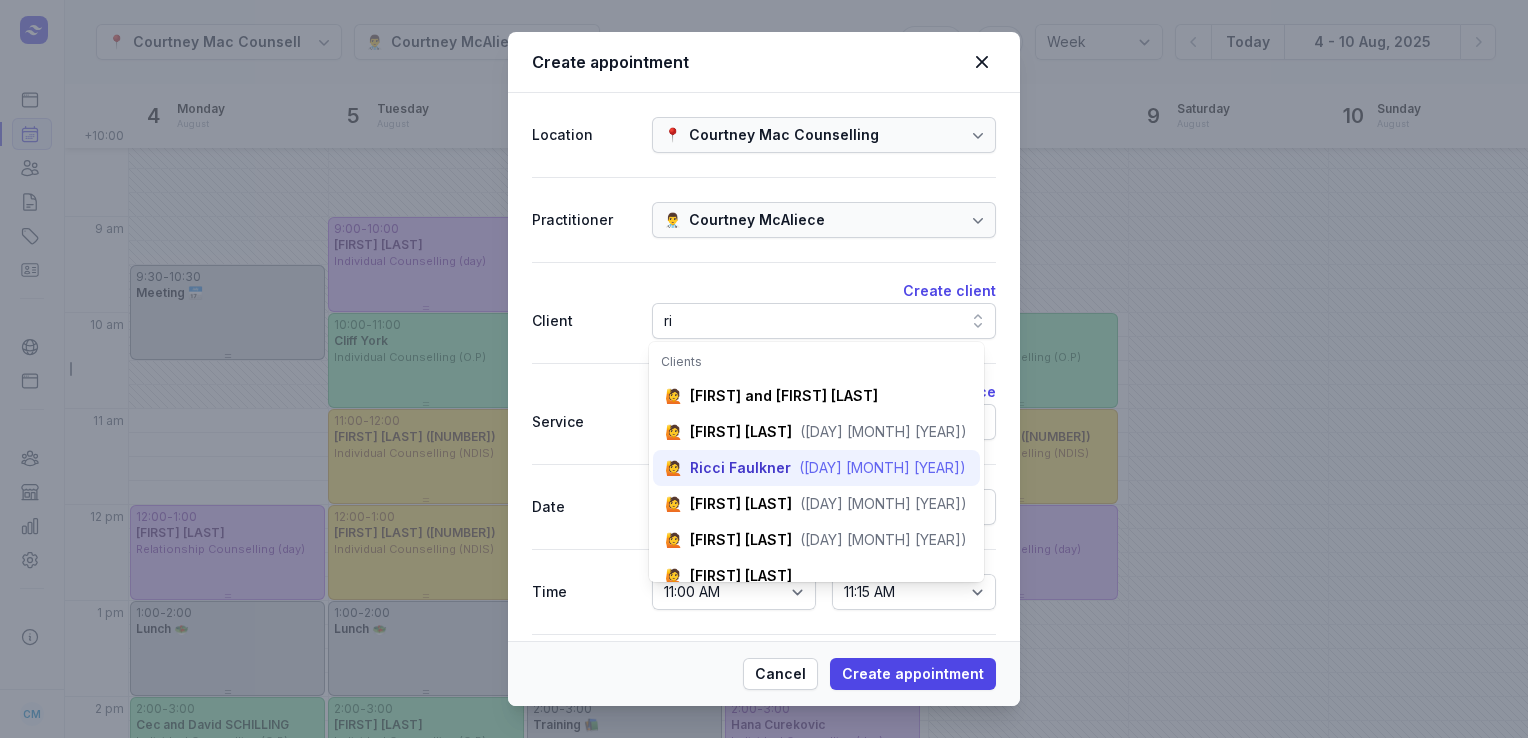 type on "ri" 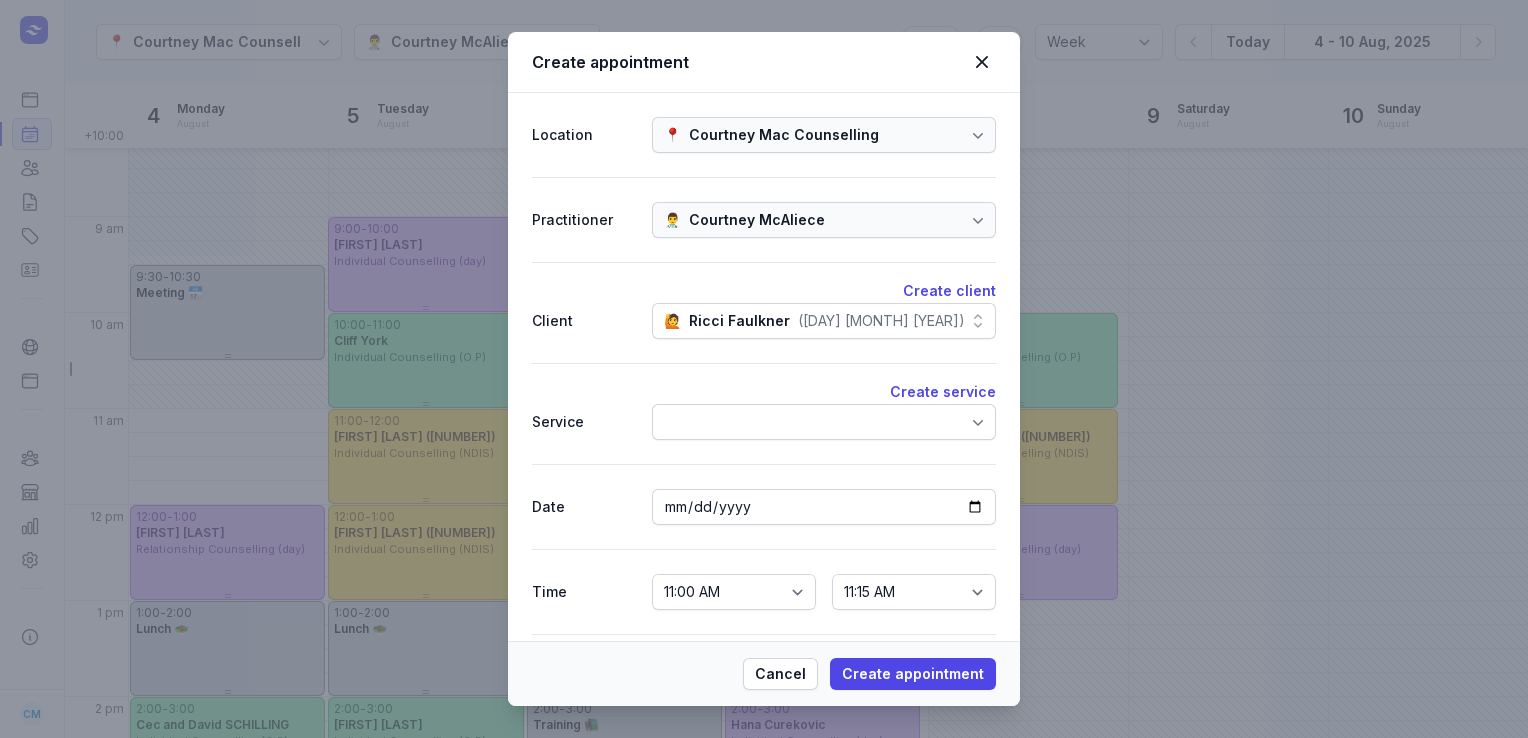 click at bounding box center [824, 422] 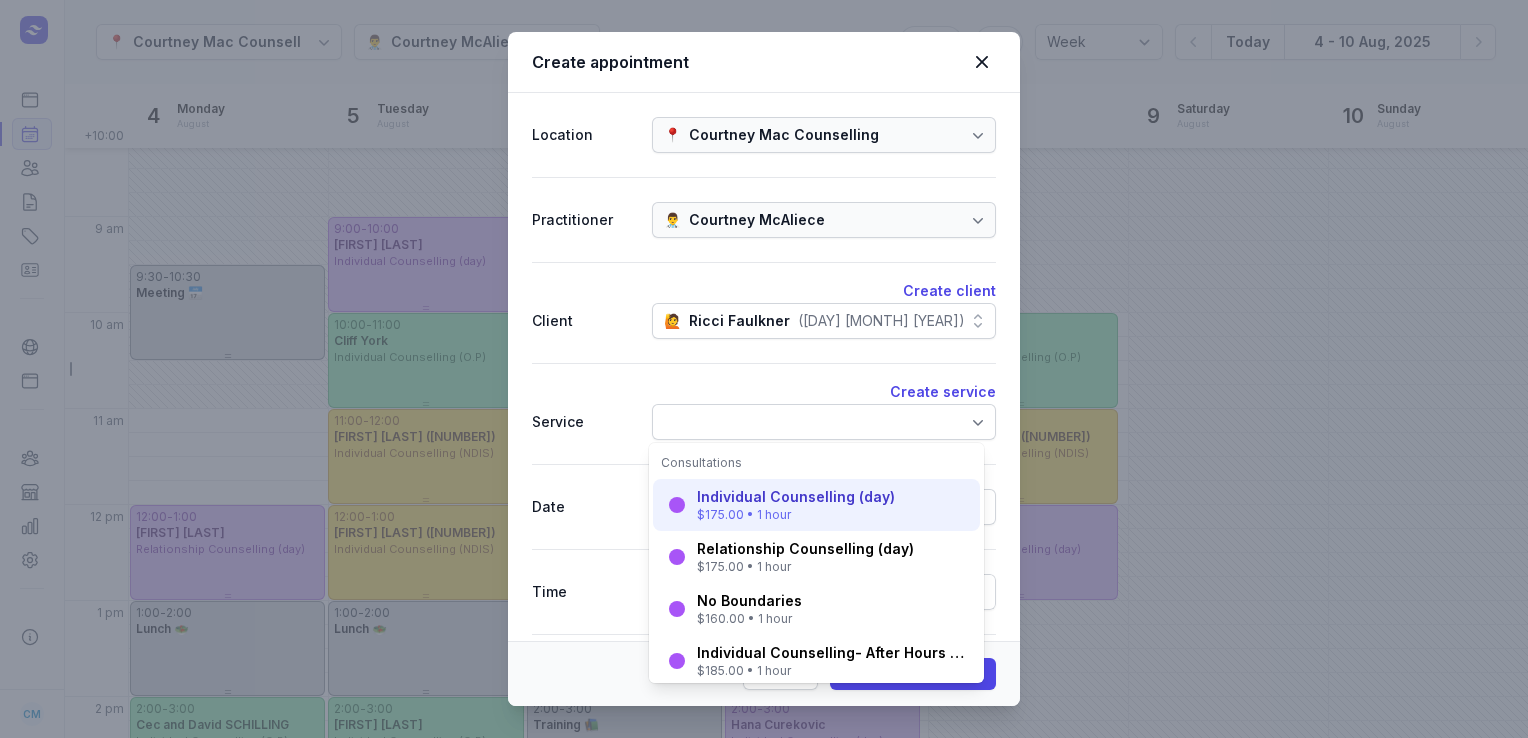 click on "Individual Counselling (day)" at bounding box center (796, 497) 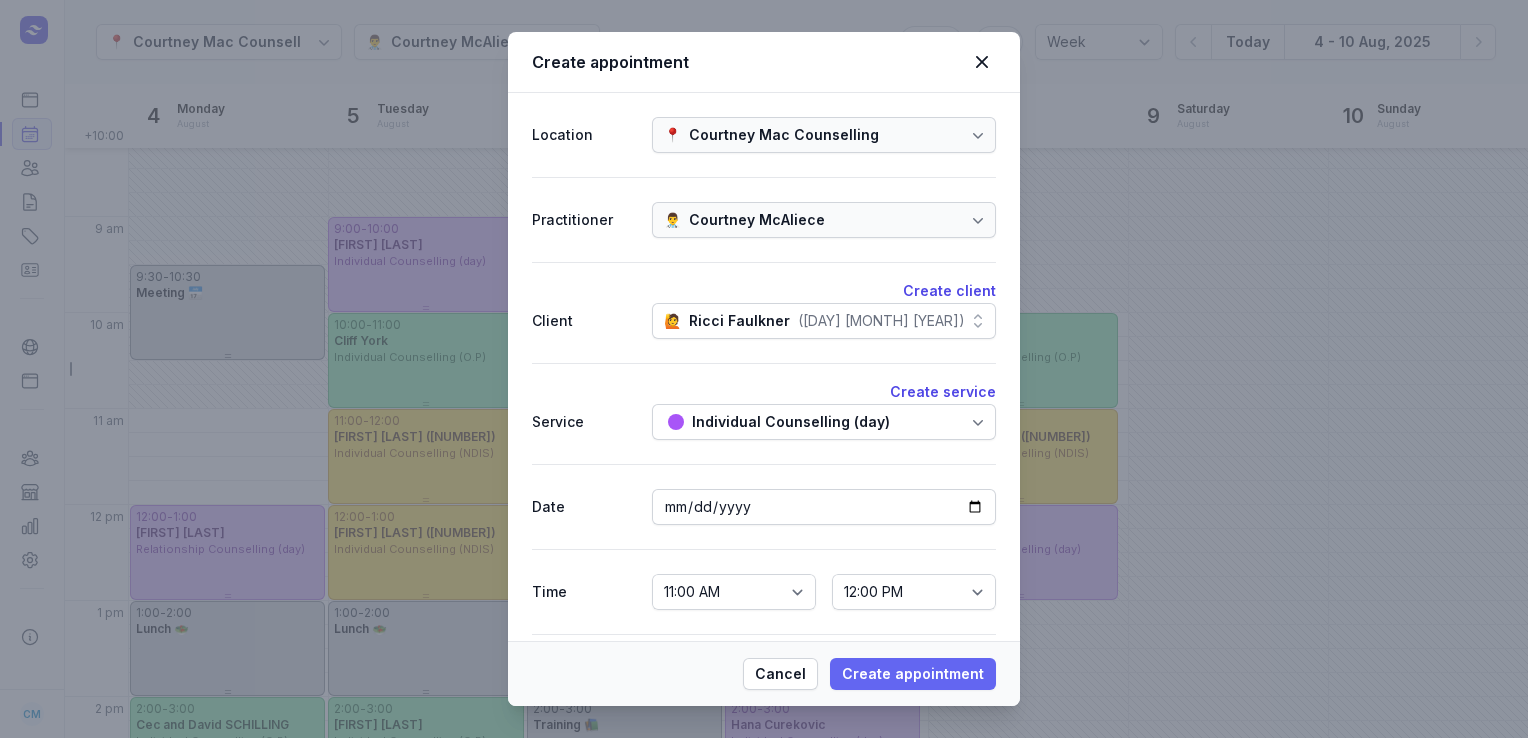 click on "Create appointment" at bounding box center (913, 674) 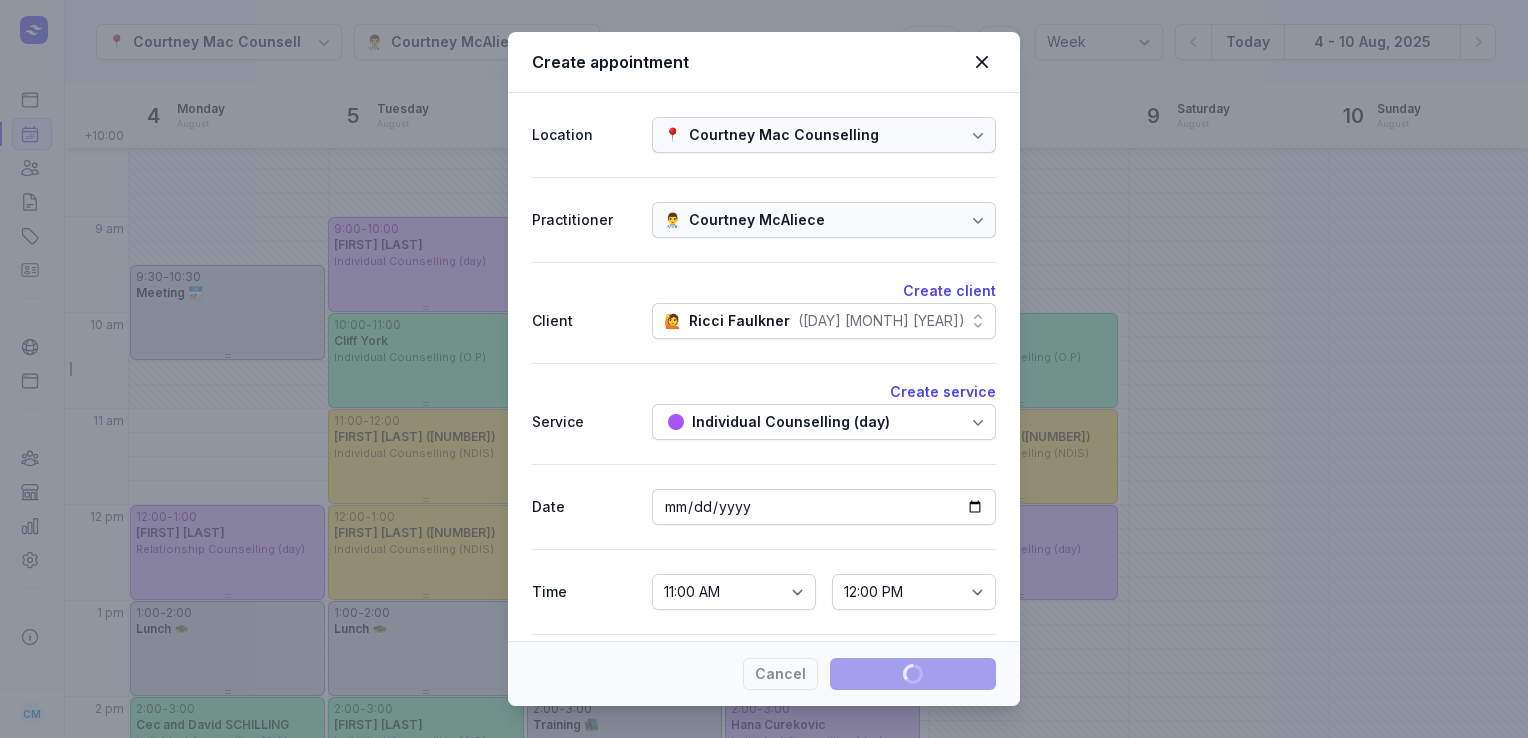 type 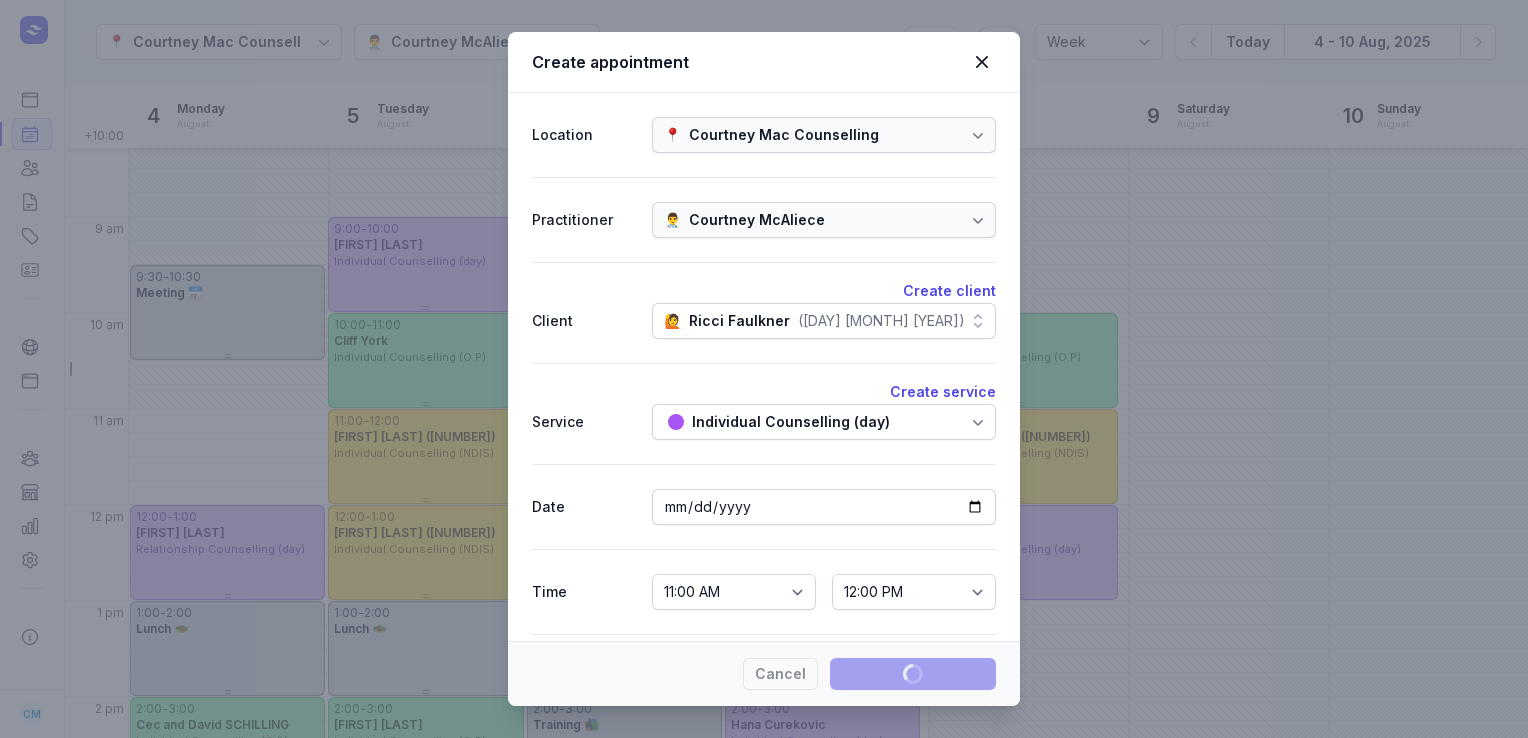 select 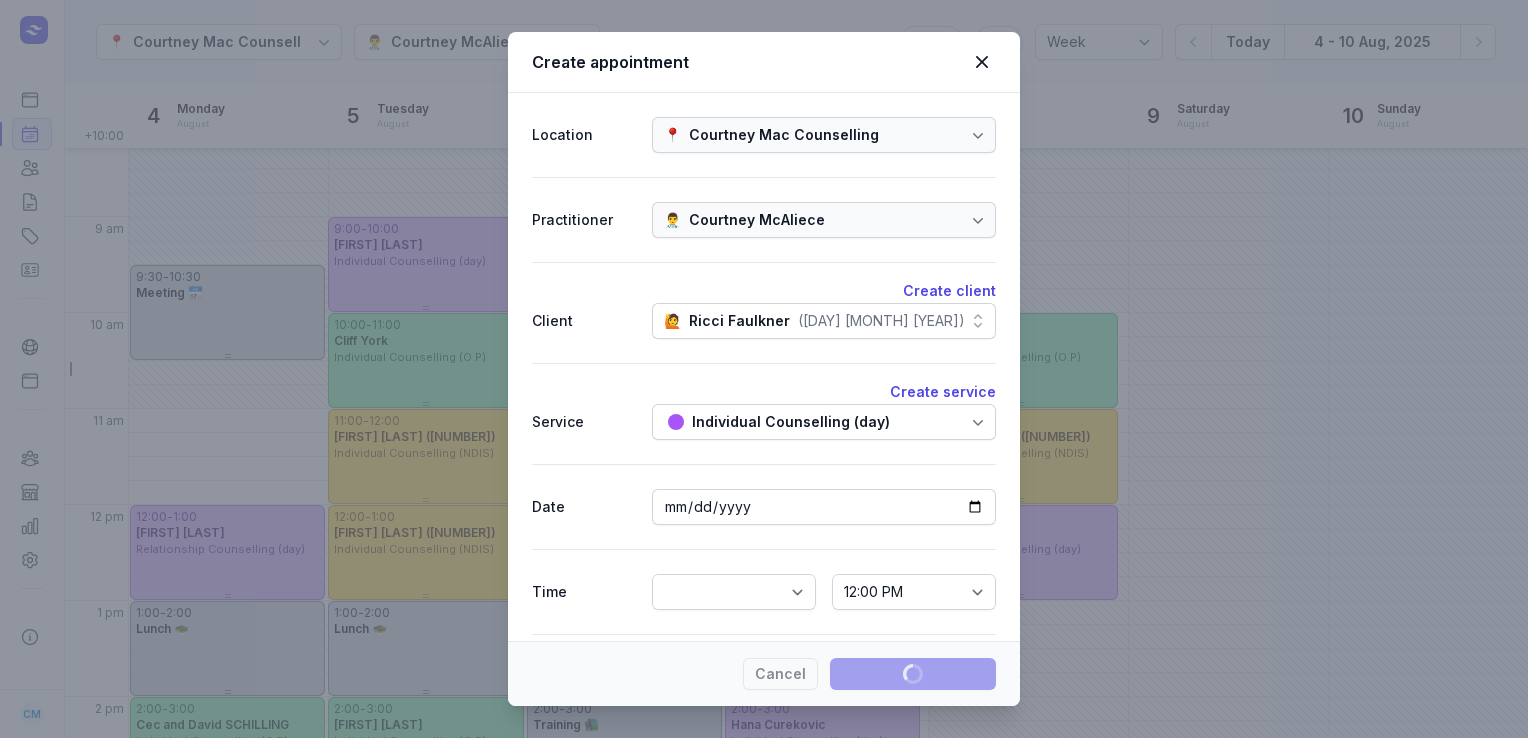 select 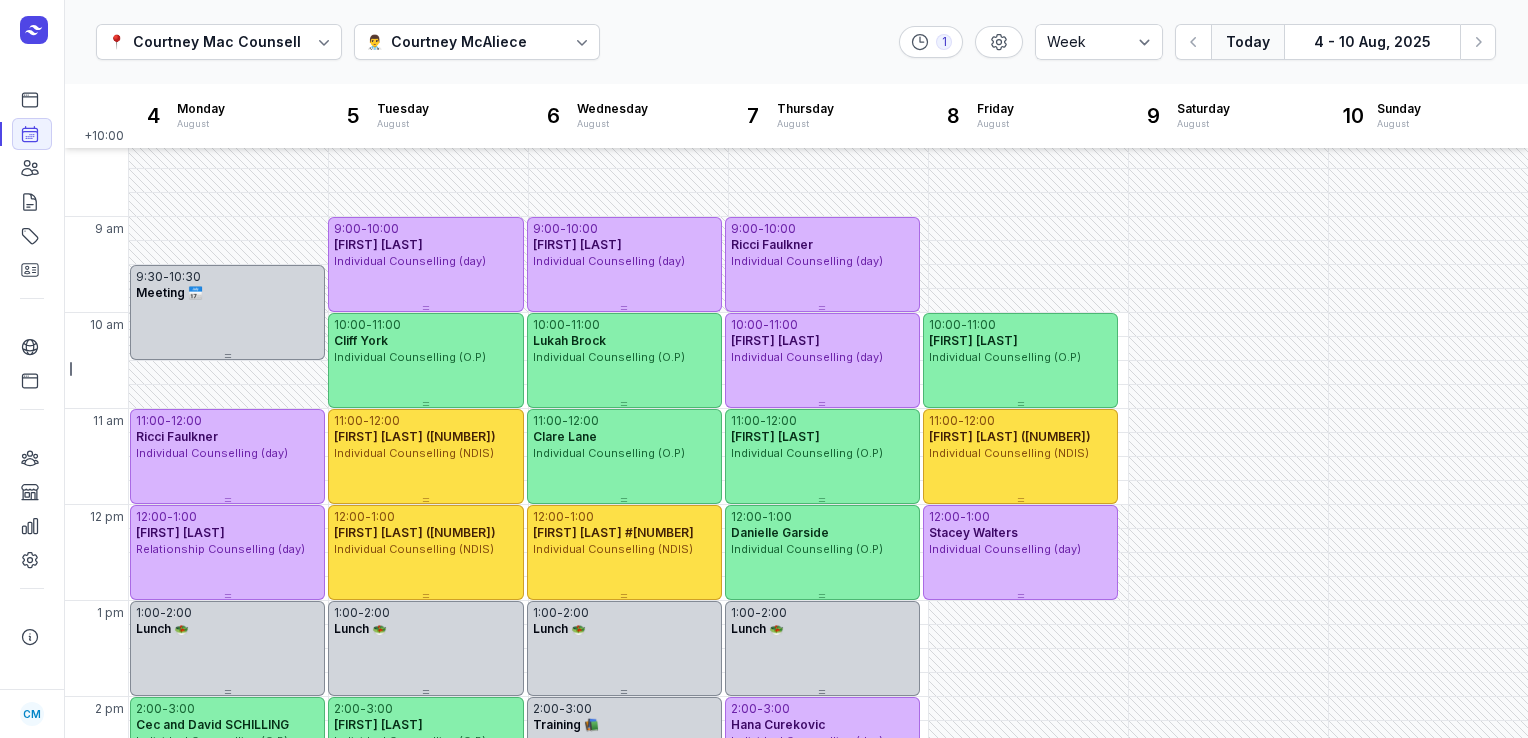 click on "Today" at bounding box center [1247, 42] 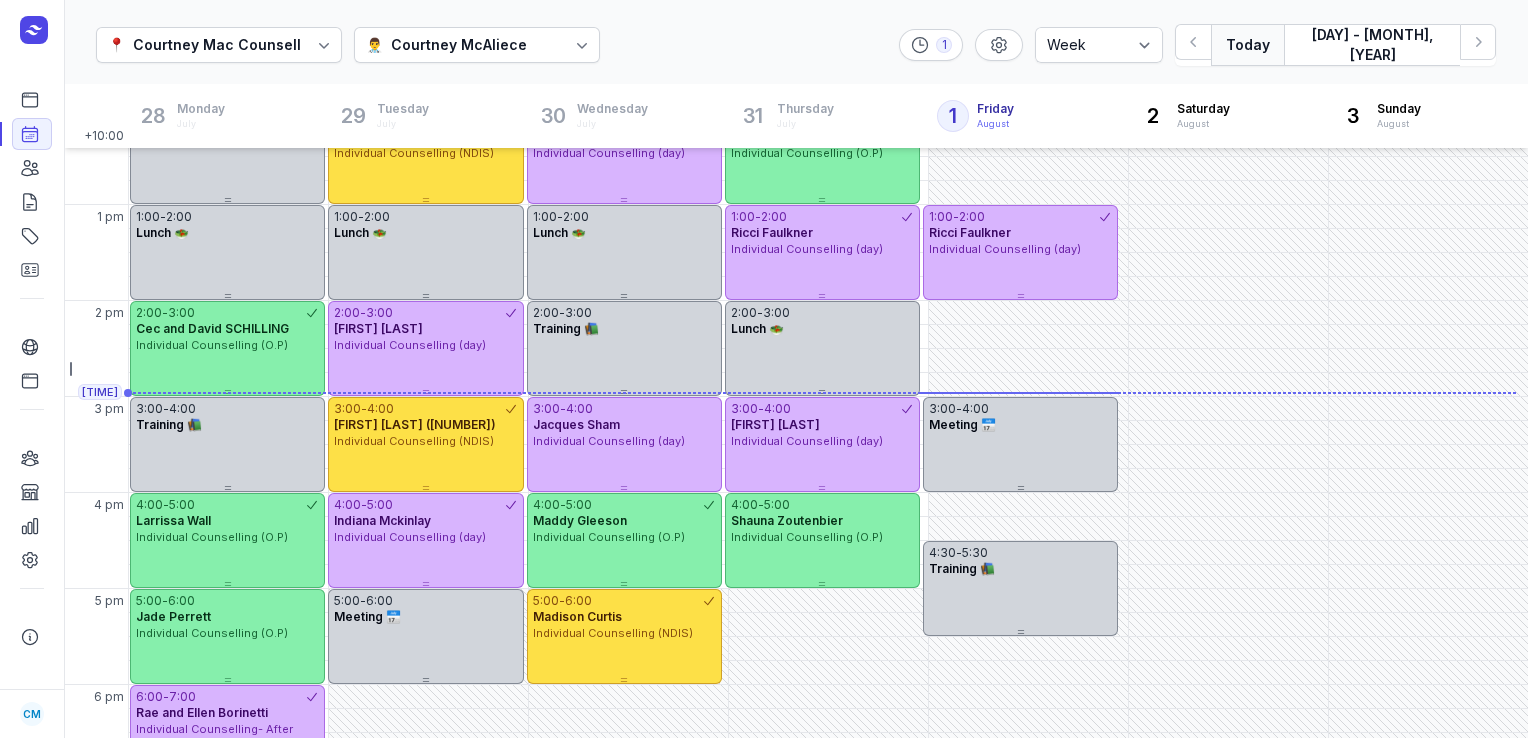 scroll, scrollTop: 424, scrollLeft: 0, axis: vertical 